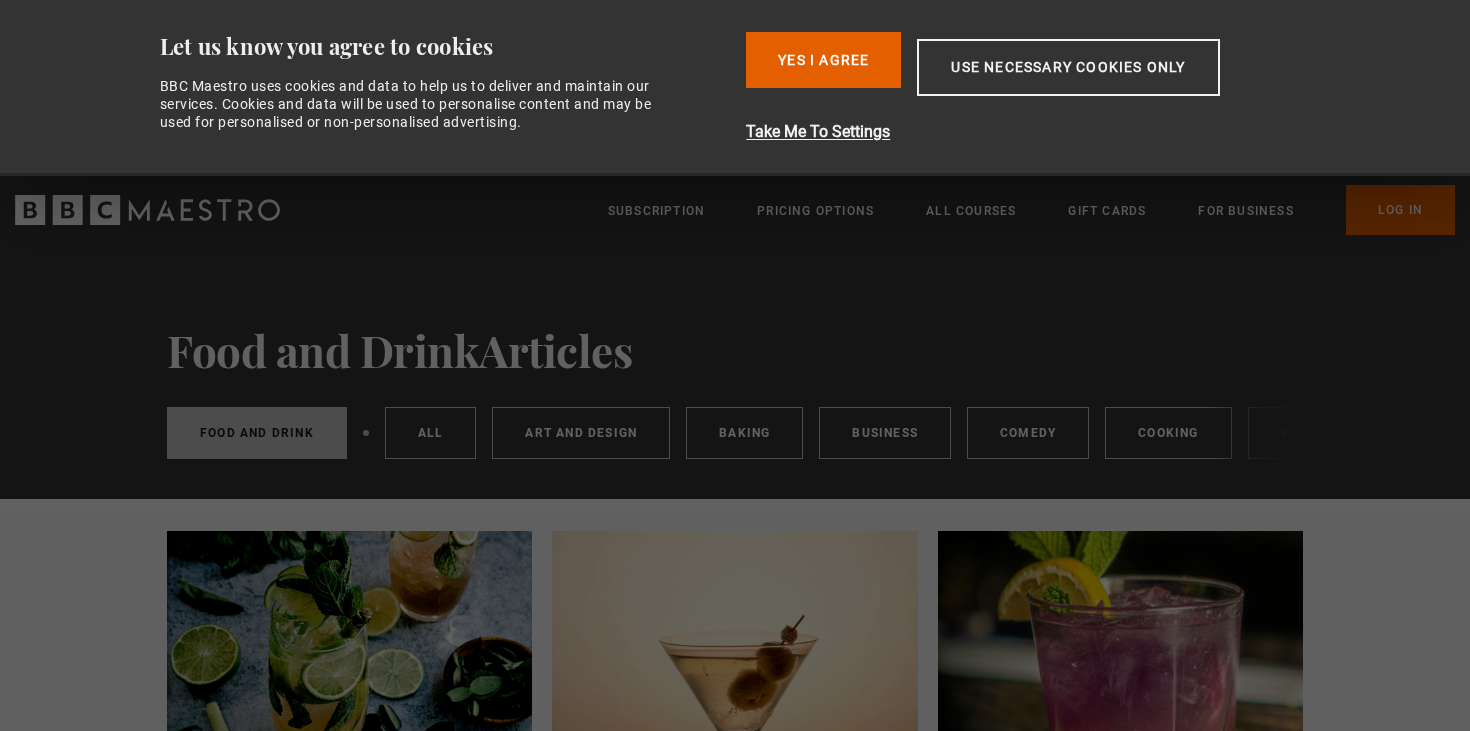 scroll, scrollTop: 0, scrollLeft: 0, axis: both 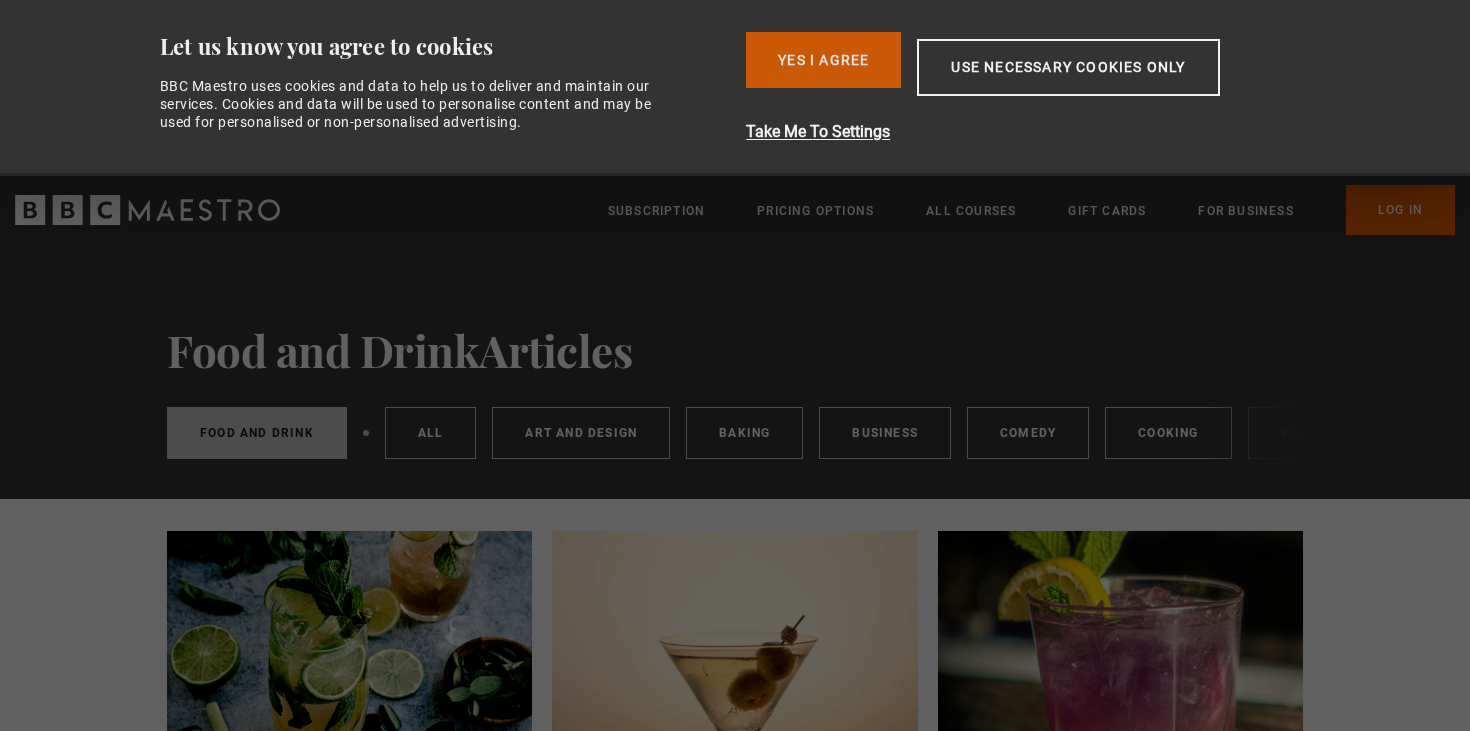 click on "Yes I Agree" at bounding box center [823, 60] 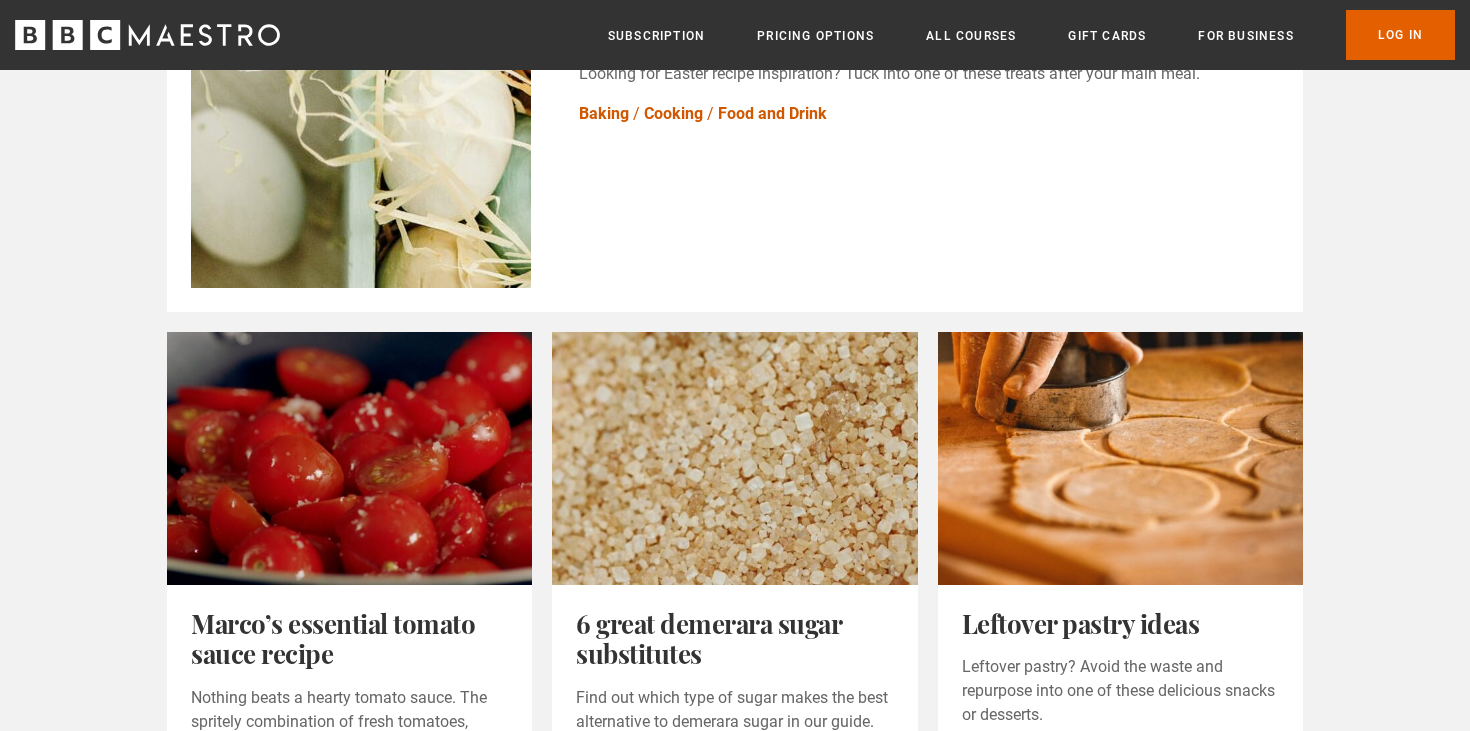 scroll, scrollTop: 853, scrollLeft: 0, axis: vertical 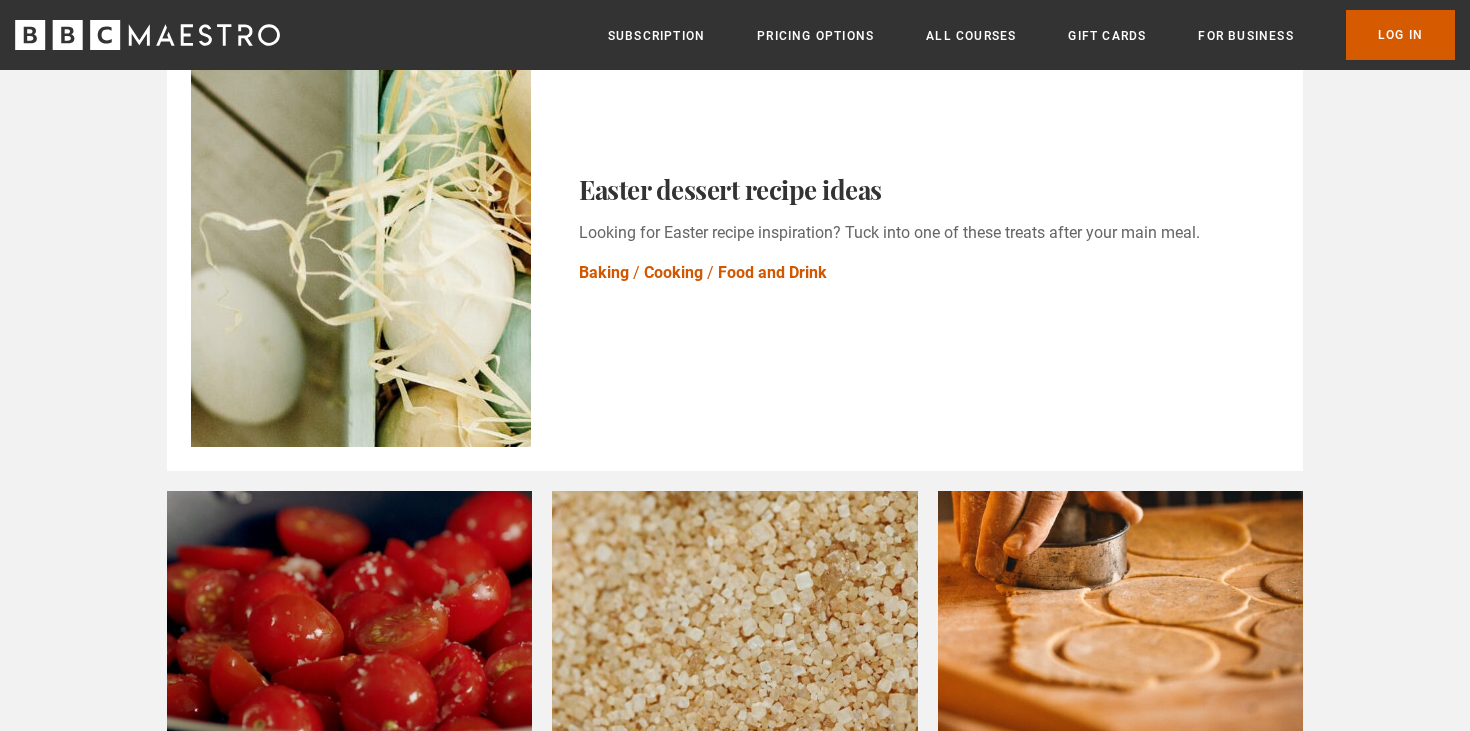click on "Log In" at bounding box center [1400, 35] 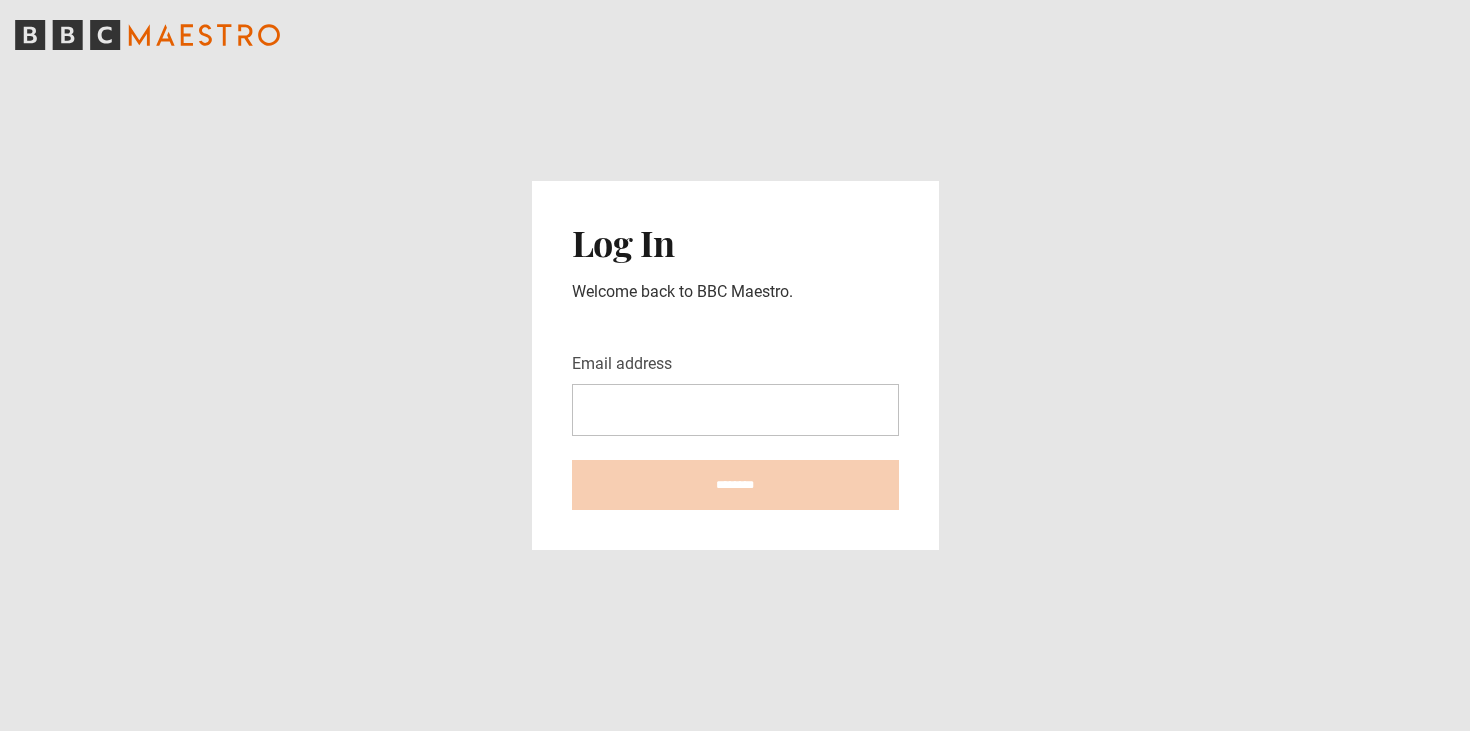 scroll, scrollTop: 0, scrollLeft: 0, axis: both 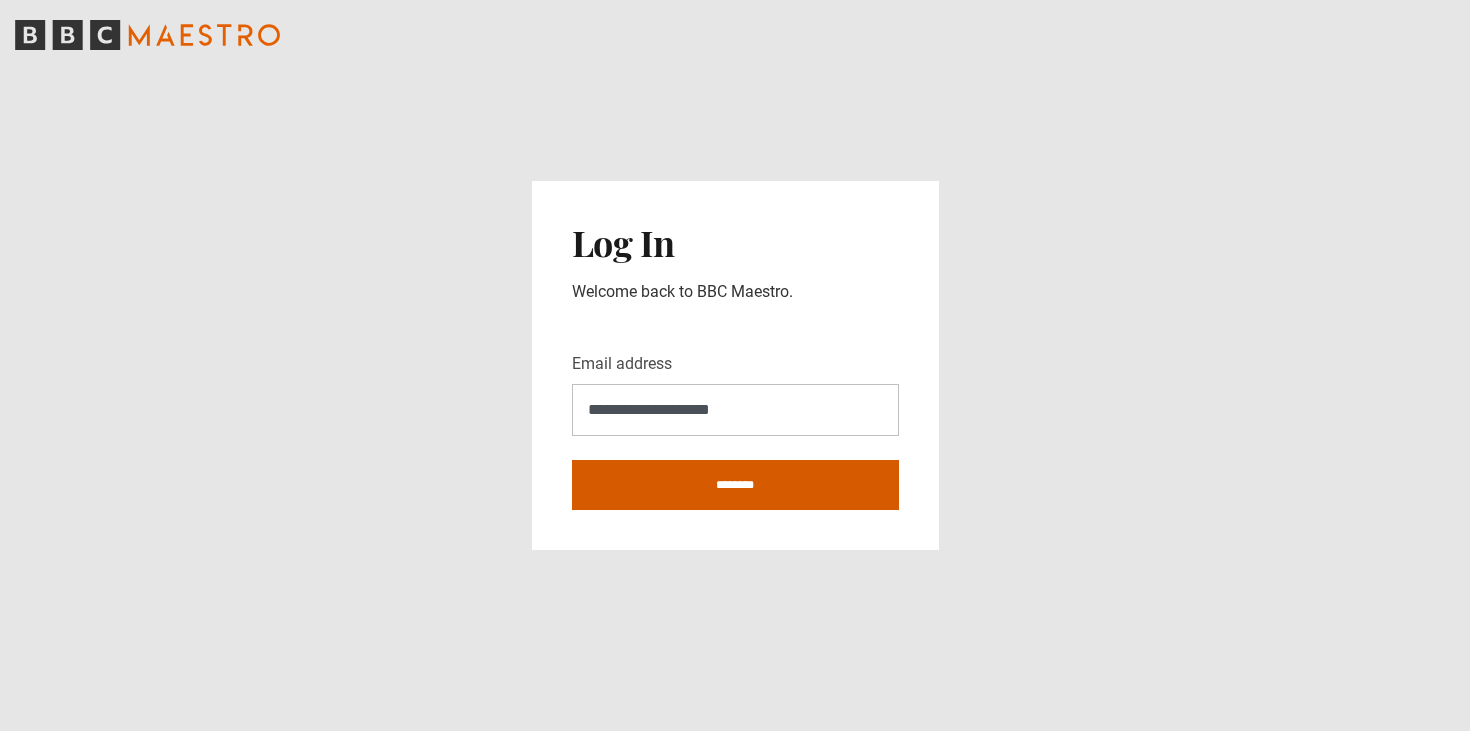 click on "********" at bounding box center [735, 485] 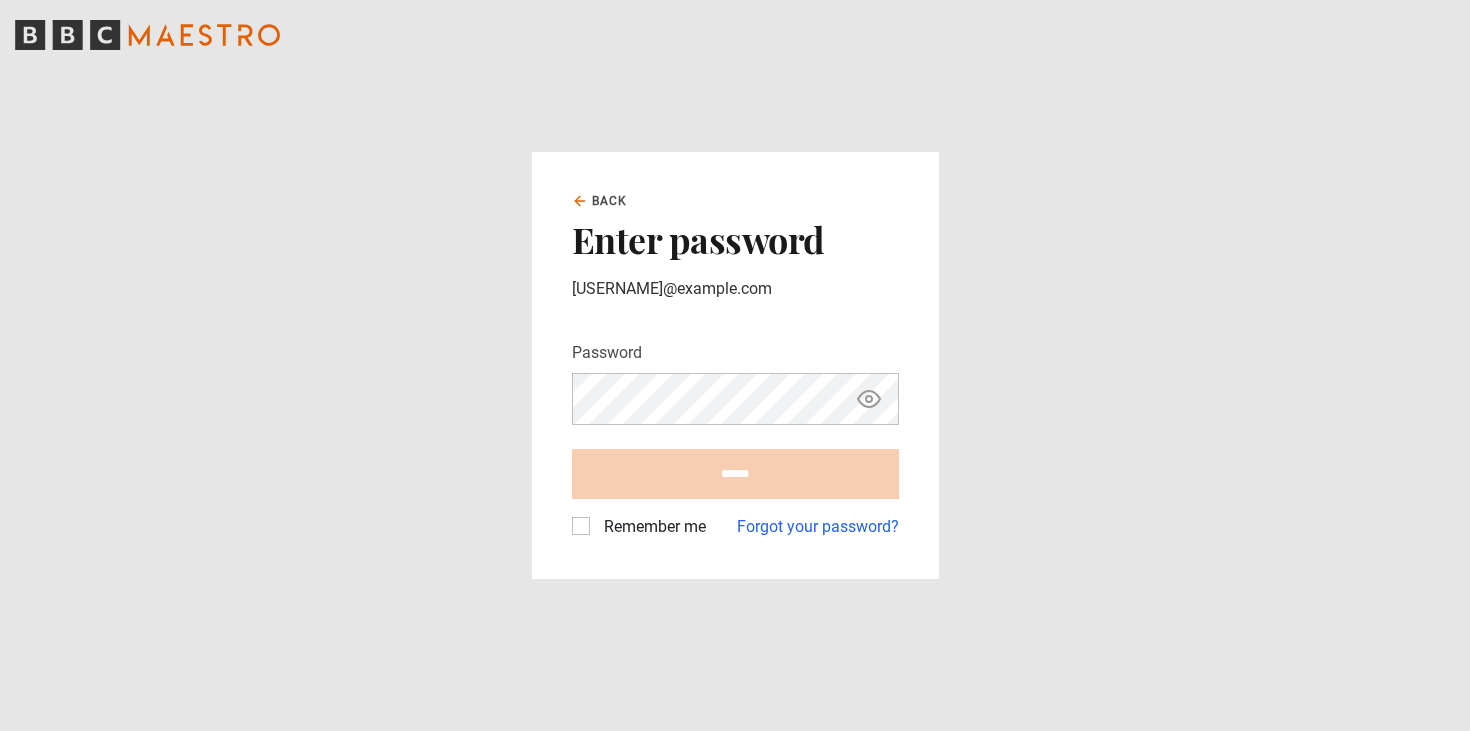 scroll, scrollTop: 0, scrollLeft: 0, axis: both 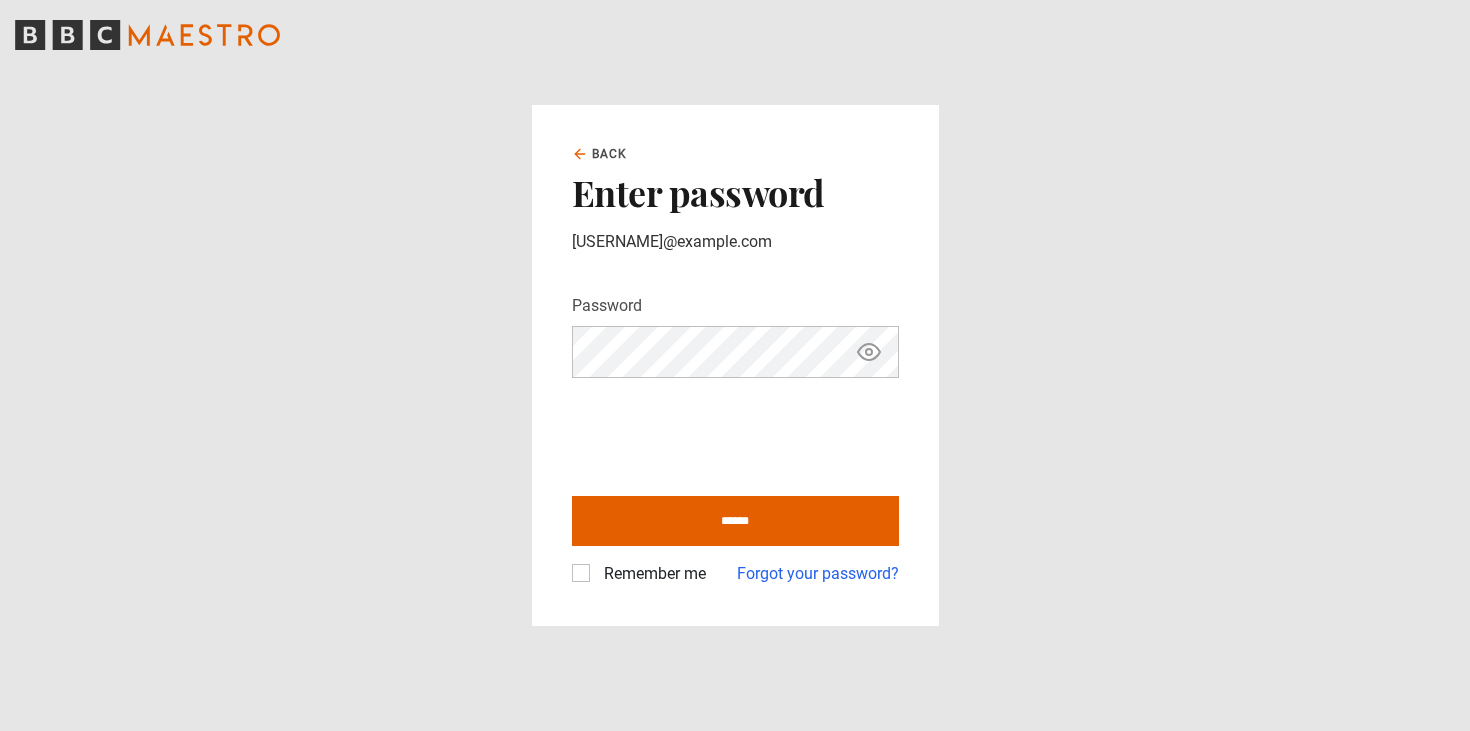 click 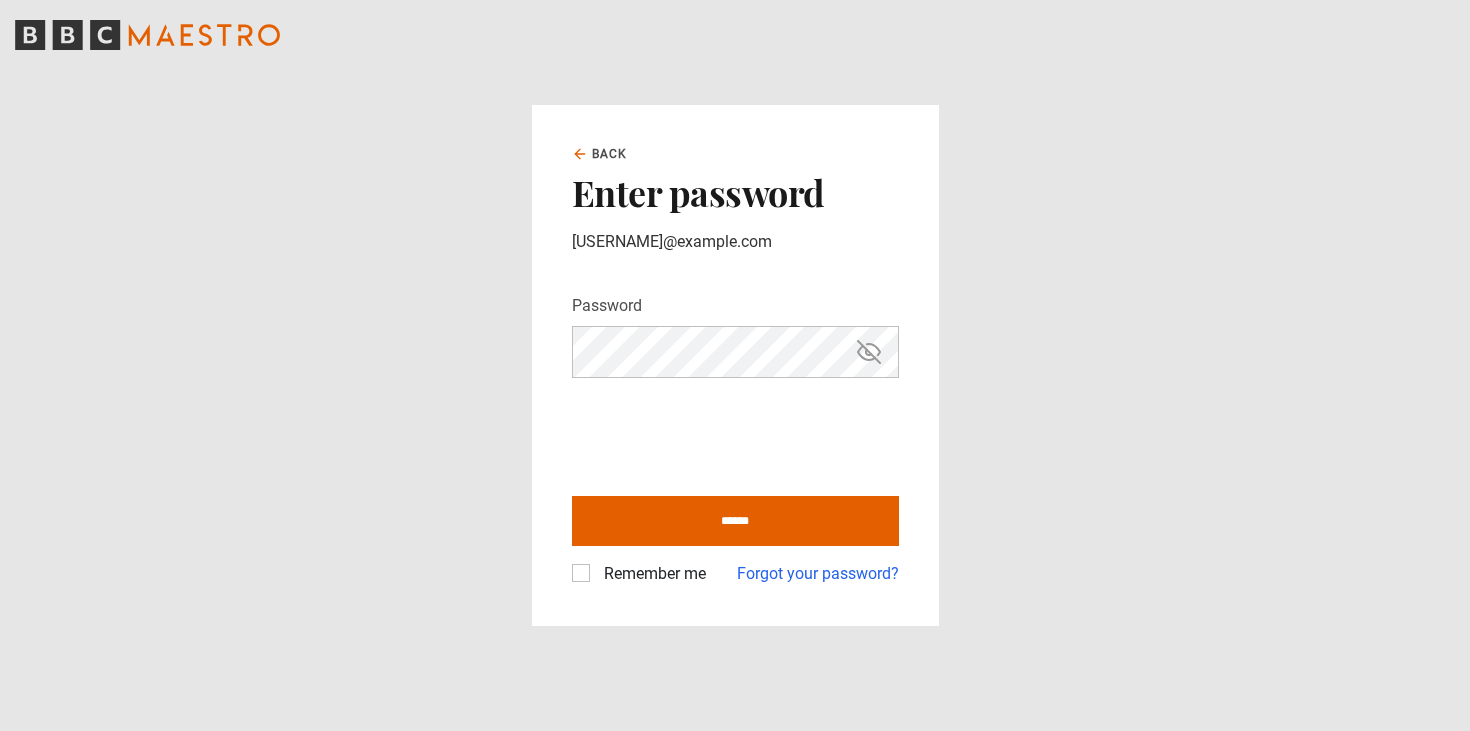 click on "Remember me" at bounding box center [651, 574] 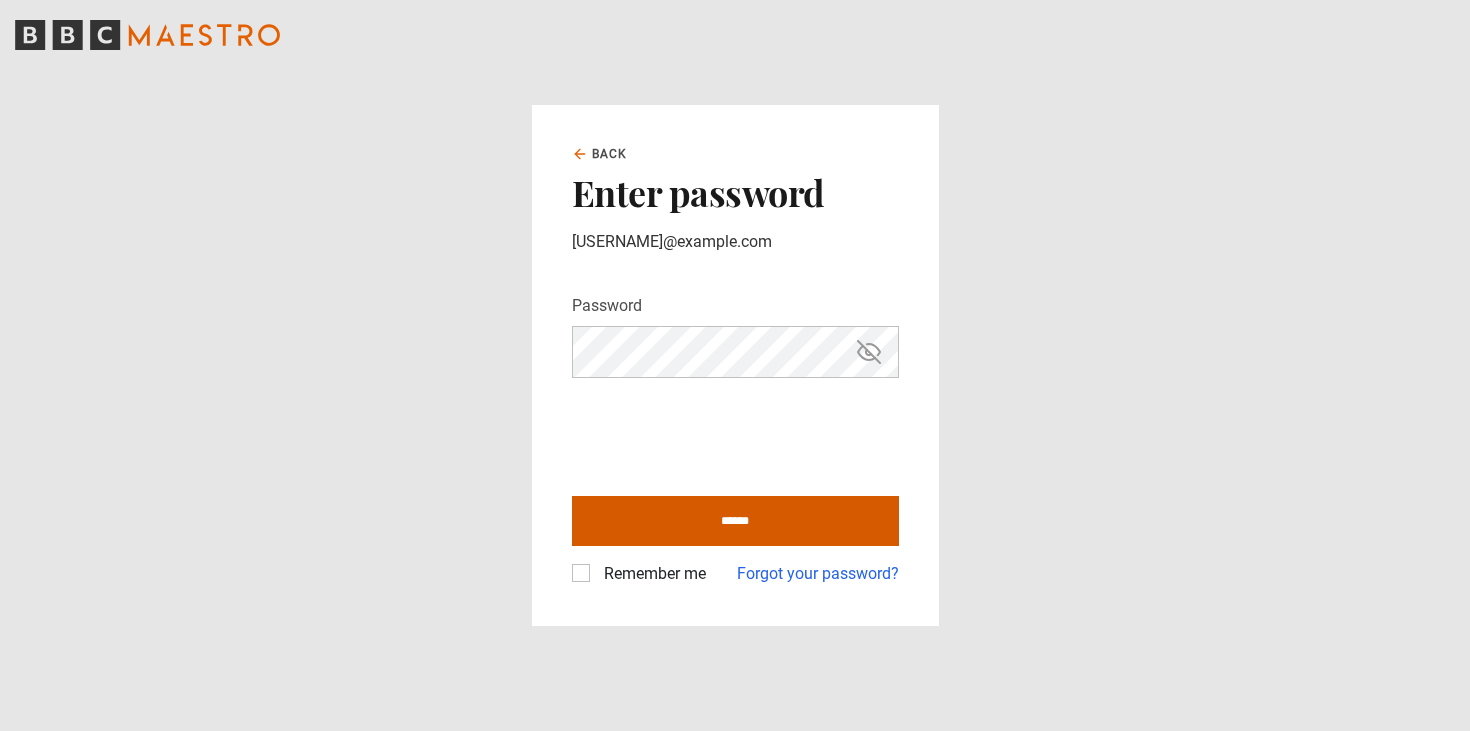 click on "******" at bounding box center [735, 521] 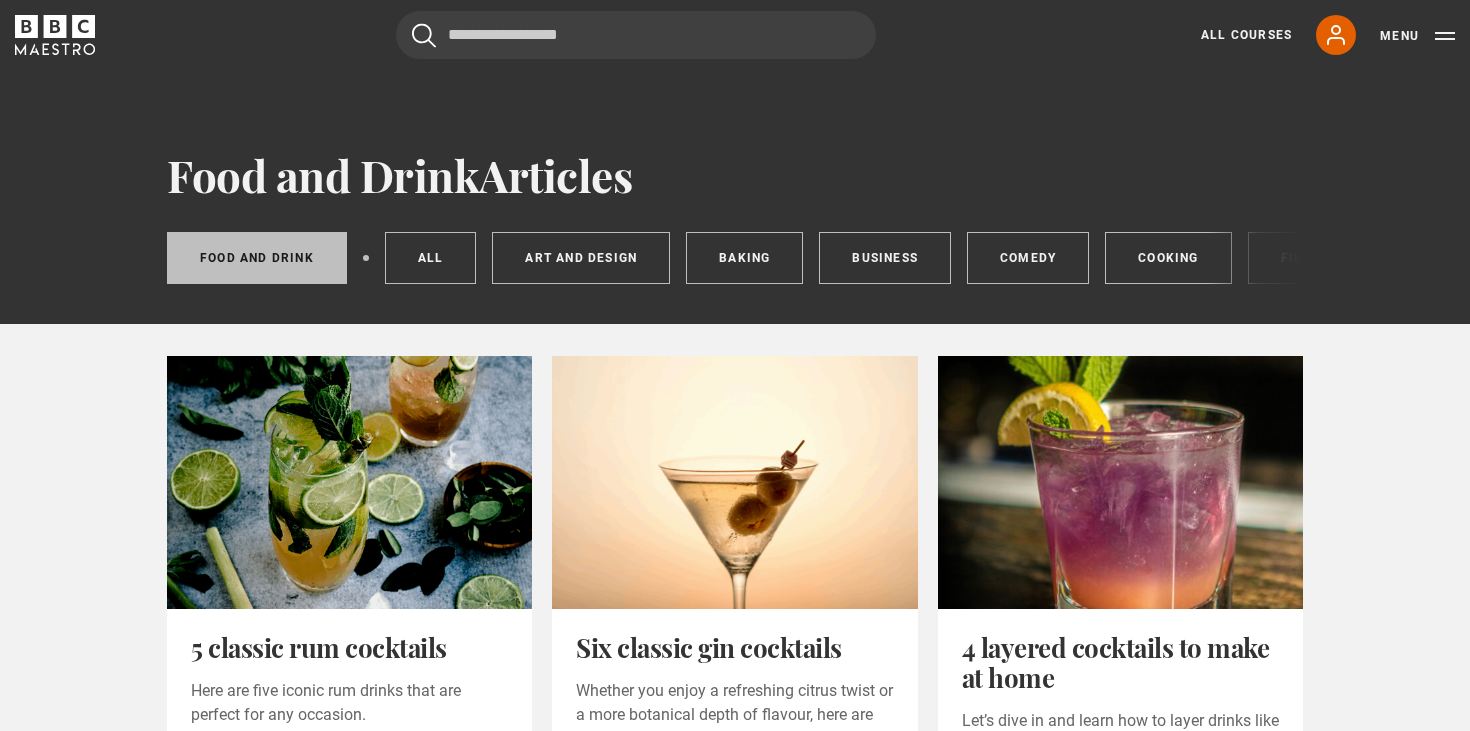 scroll, scrollTop: 0, scrollLeft: 0, axis: both 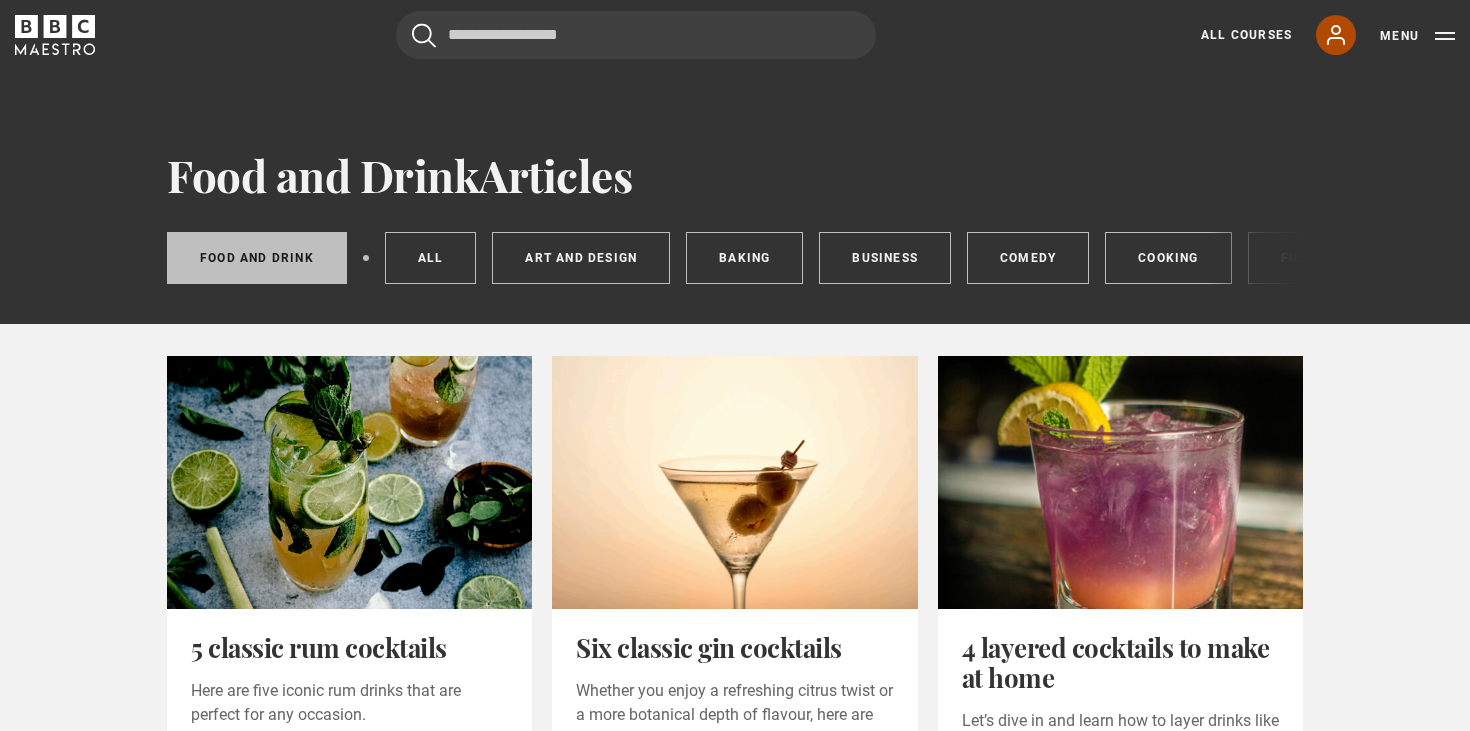 click on "My Account" at bounding box center [1336, 35] 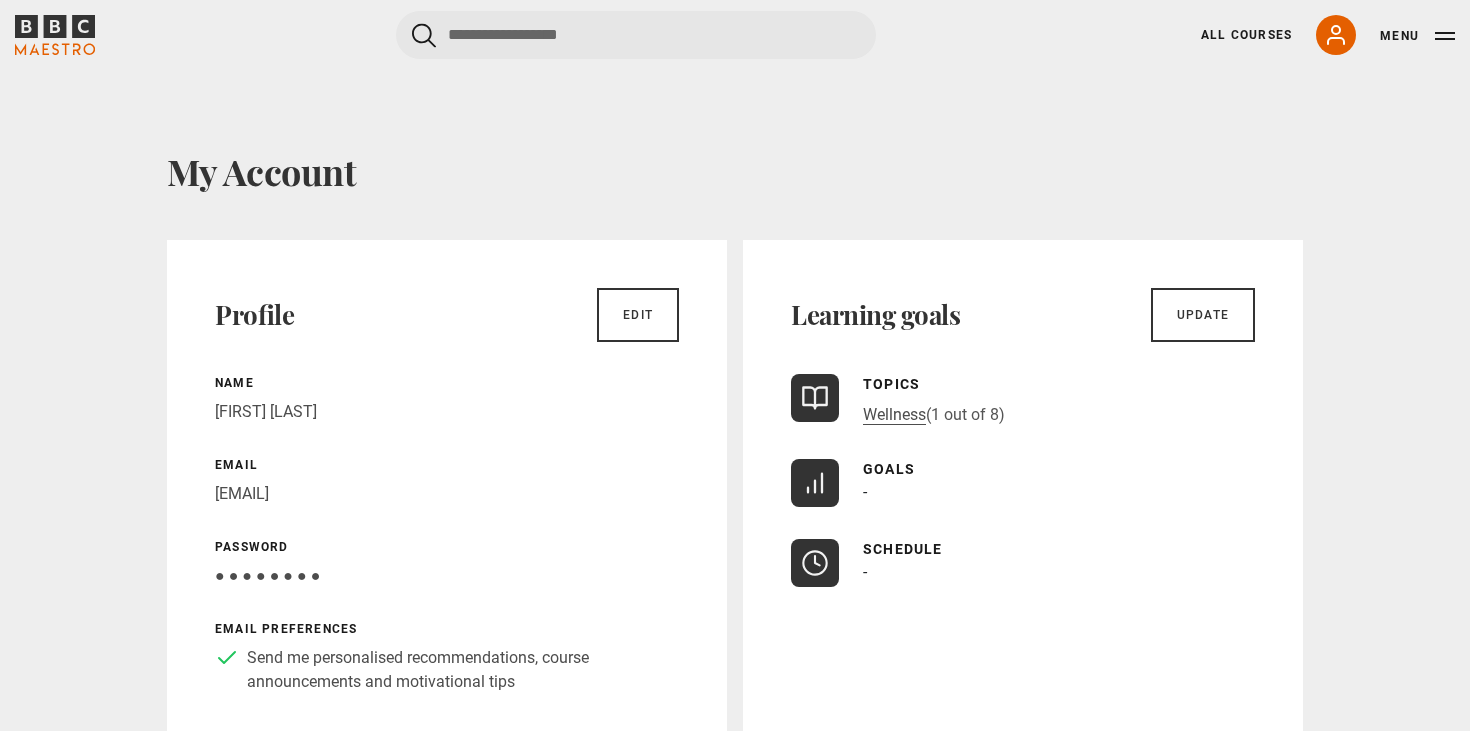 scroll, scrollTop: 0, scrollLeft: 0, axis: both 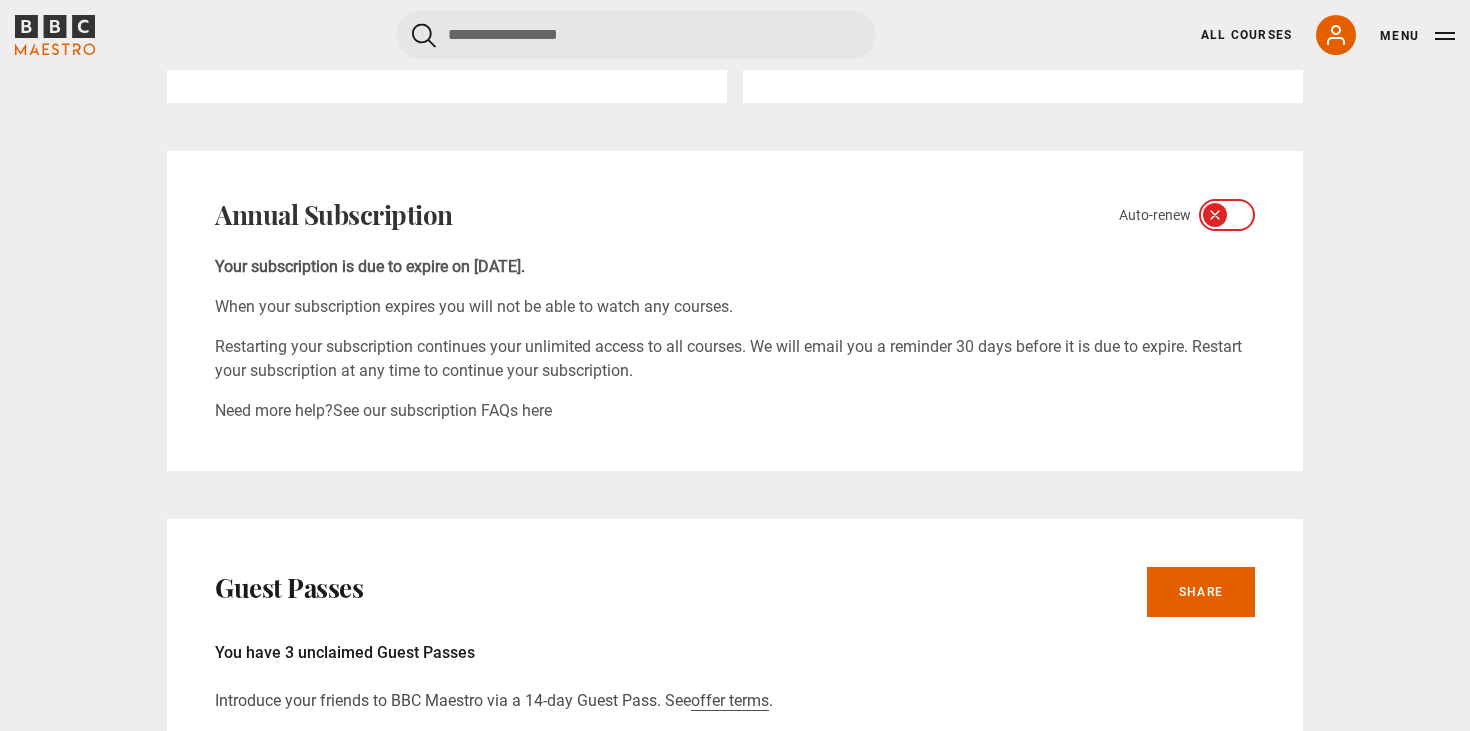 click 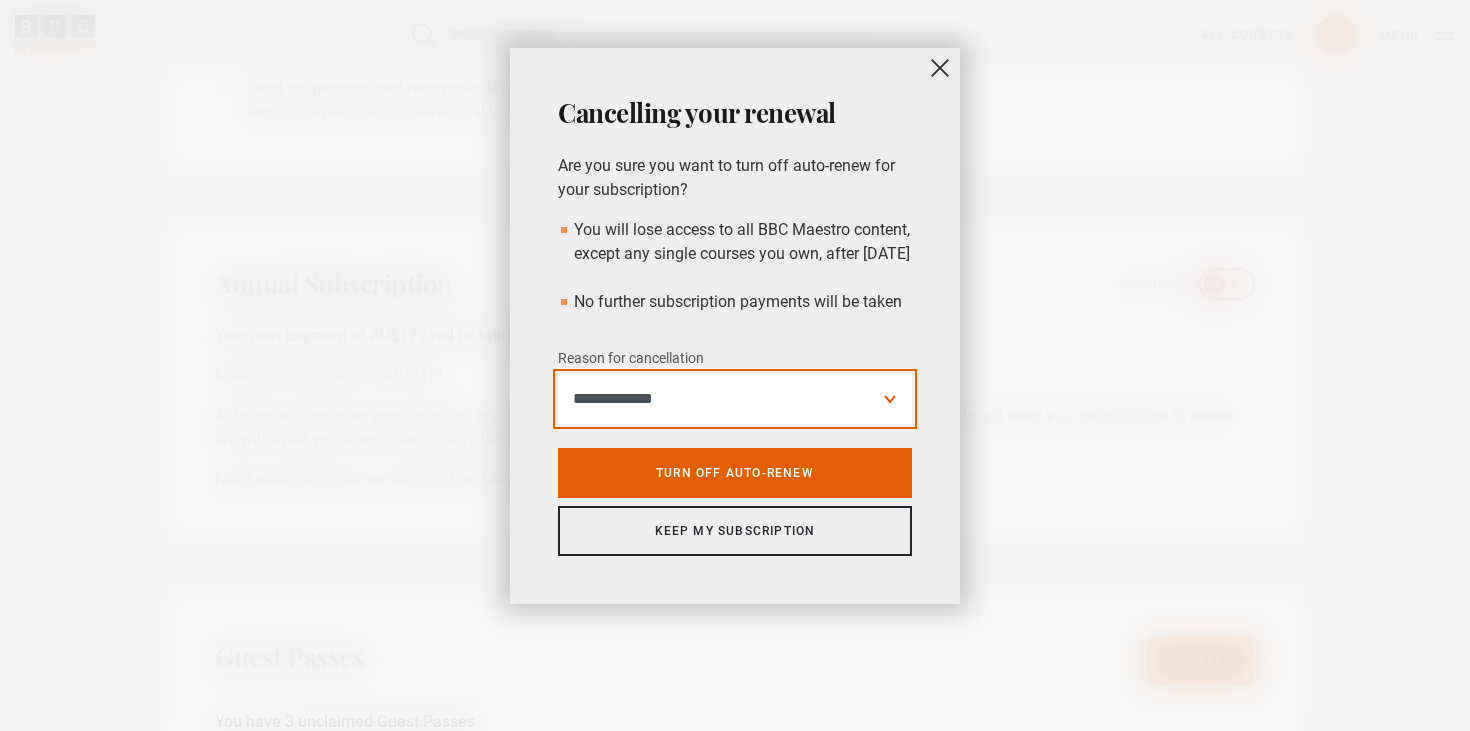 click on "**********" at bounding box center [735, 399] 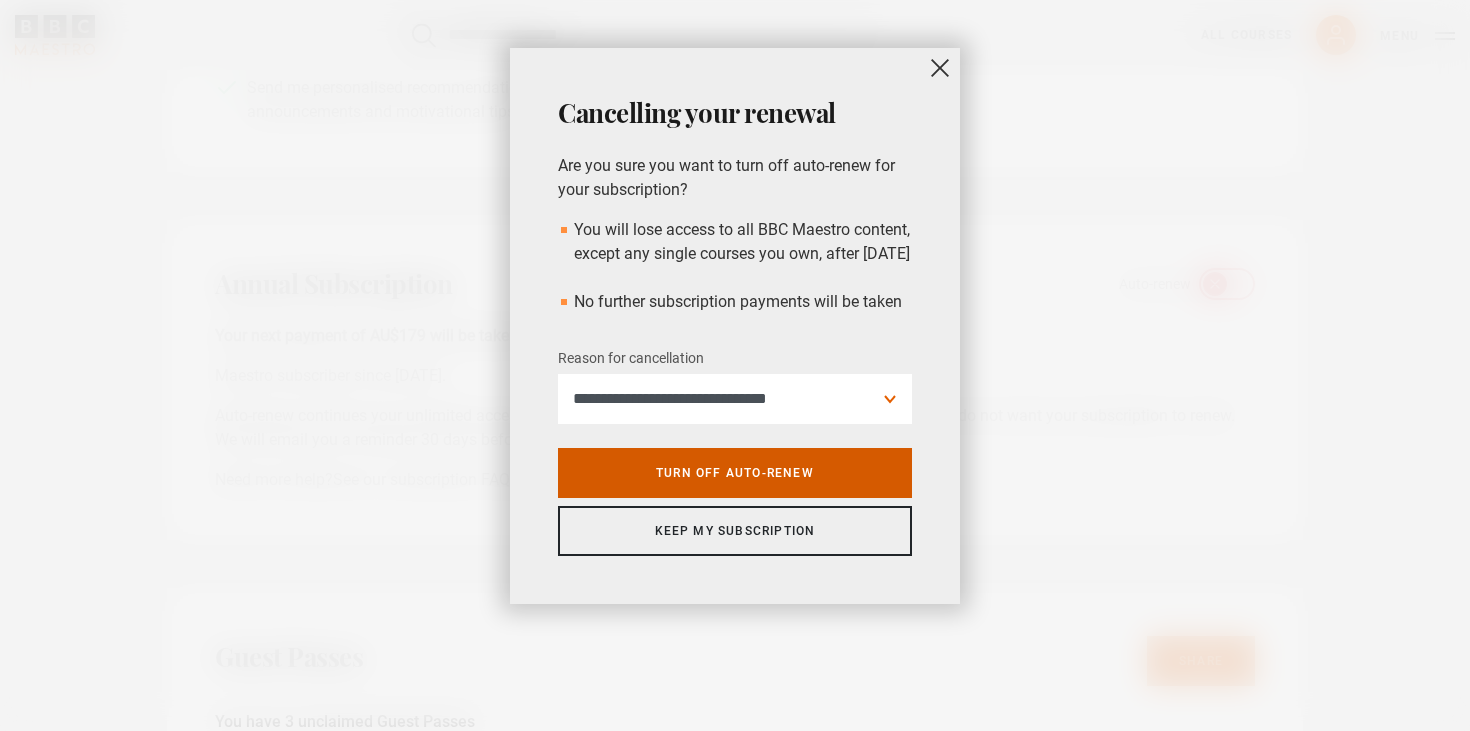 click on "Turn off auto-renew" at bounding box center [735, 473] 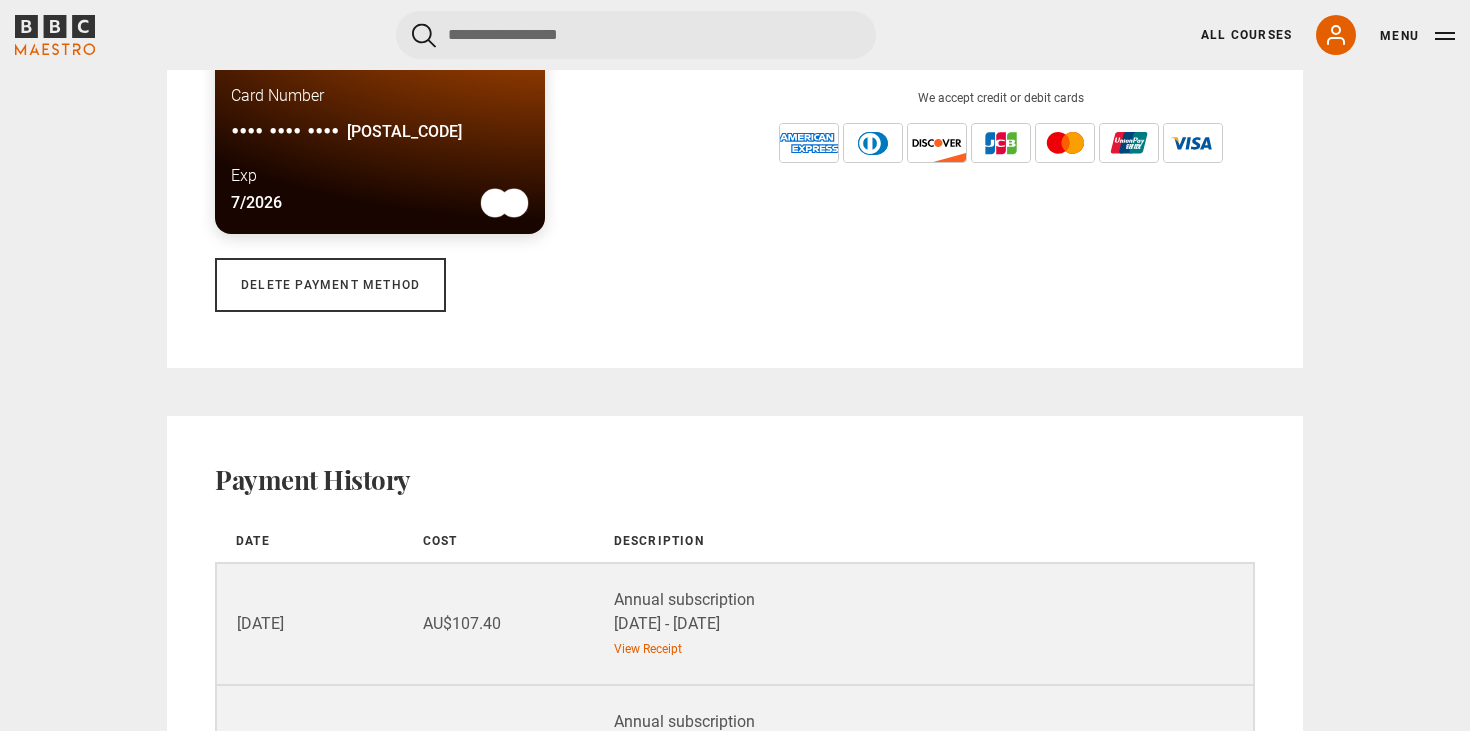 scroll, scrollTop: 1691, scrollLeft: 0, axis: vertical 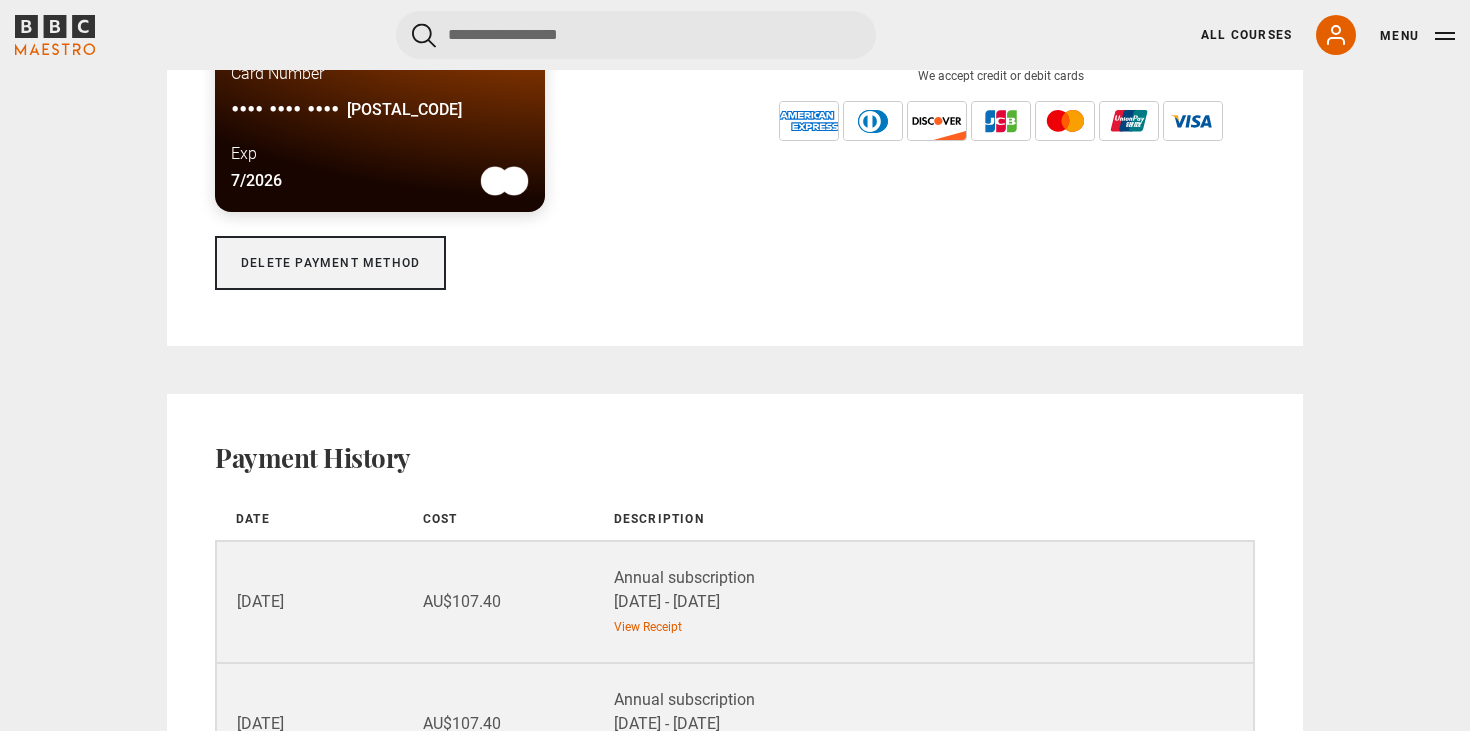 click on "Delete payment method" at bounding box center (330, 263) 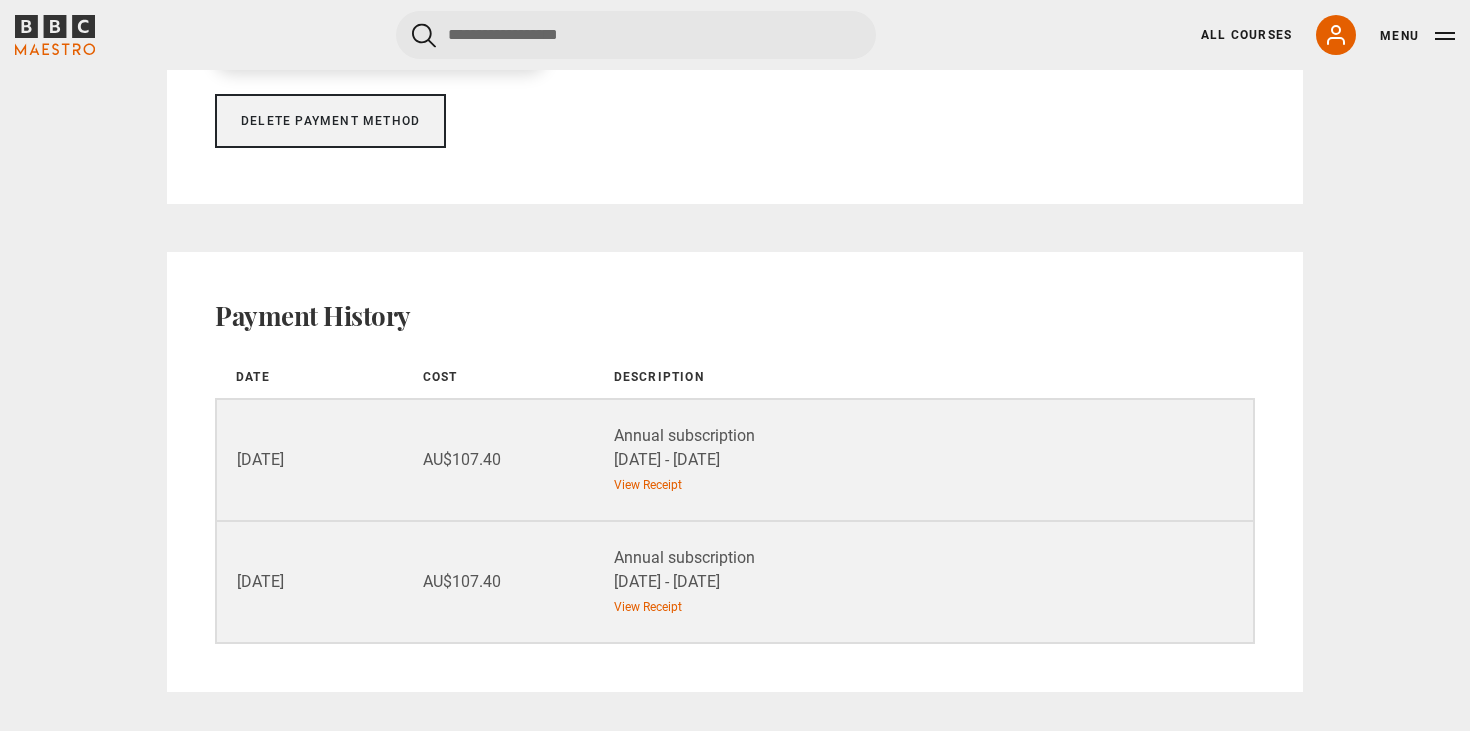 scroll, scrollTop: 1853, scrollLeft: 0, axis: vertical 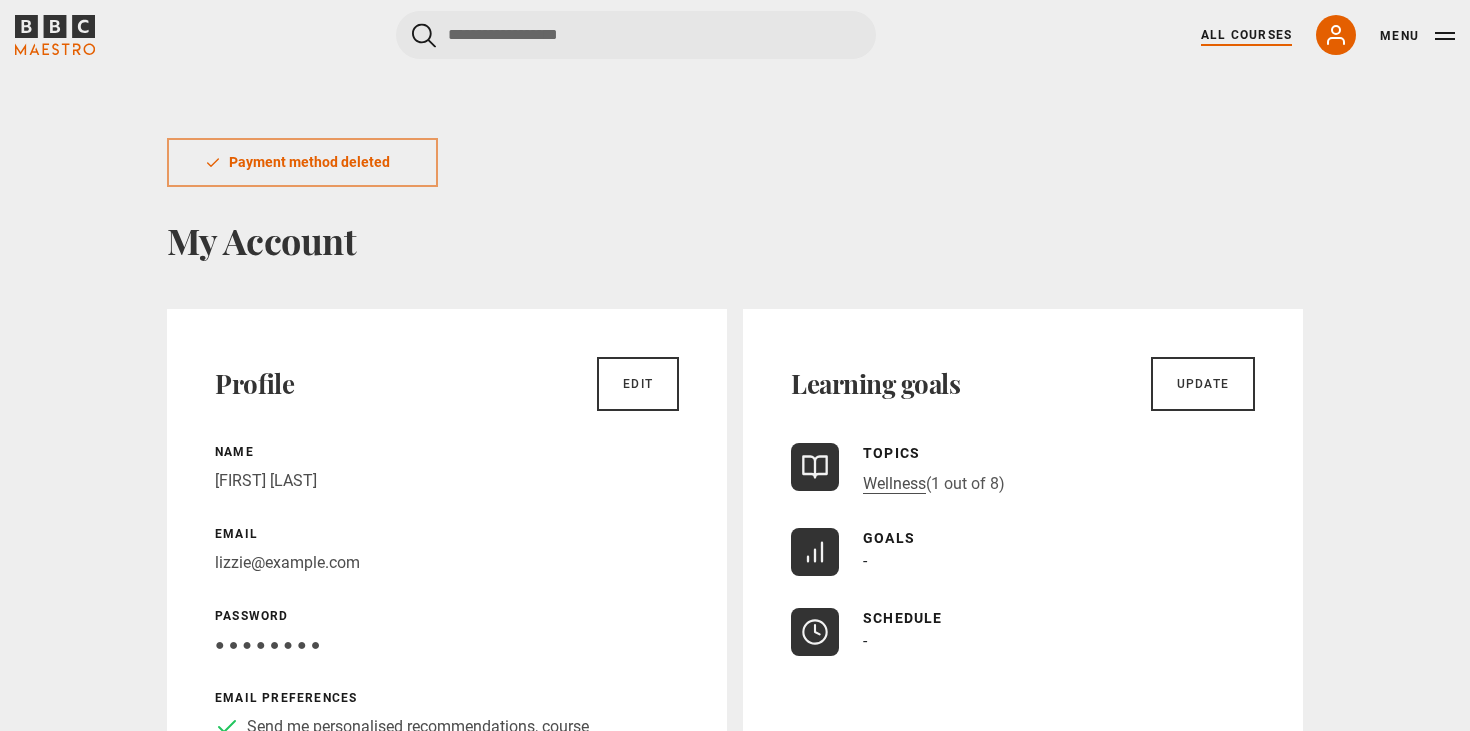 click on "All Courses" at bounding box center [1246, 35] 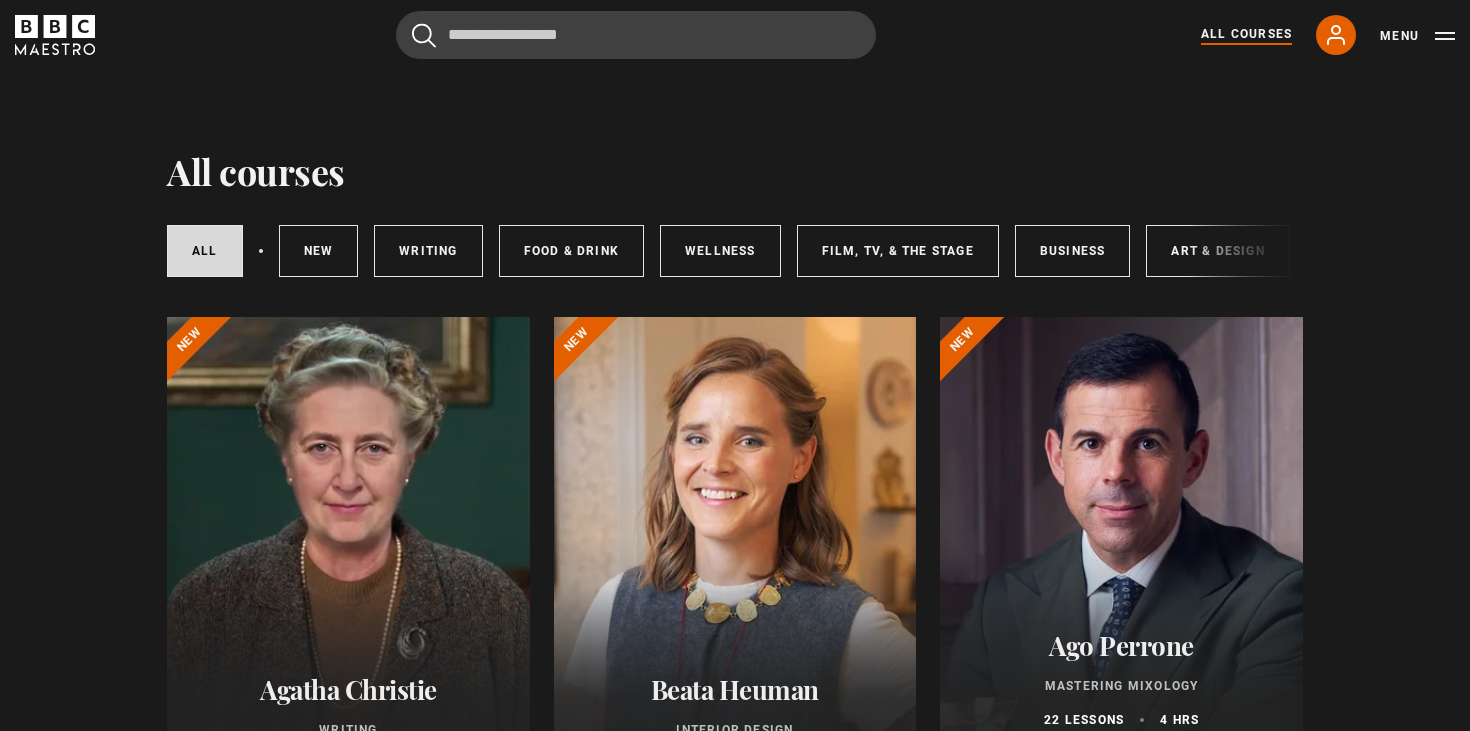 scroll, scrollTop: 0, scrollLeft: 0, axis: both 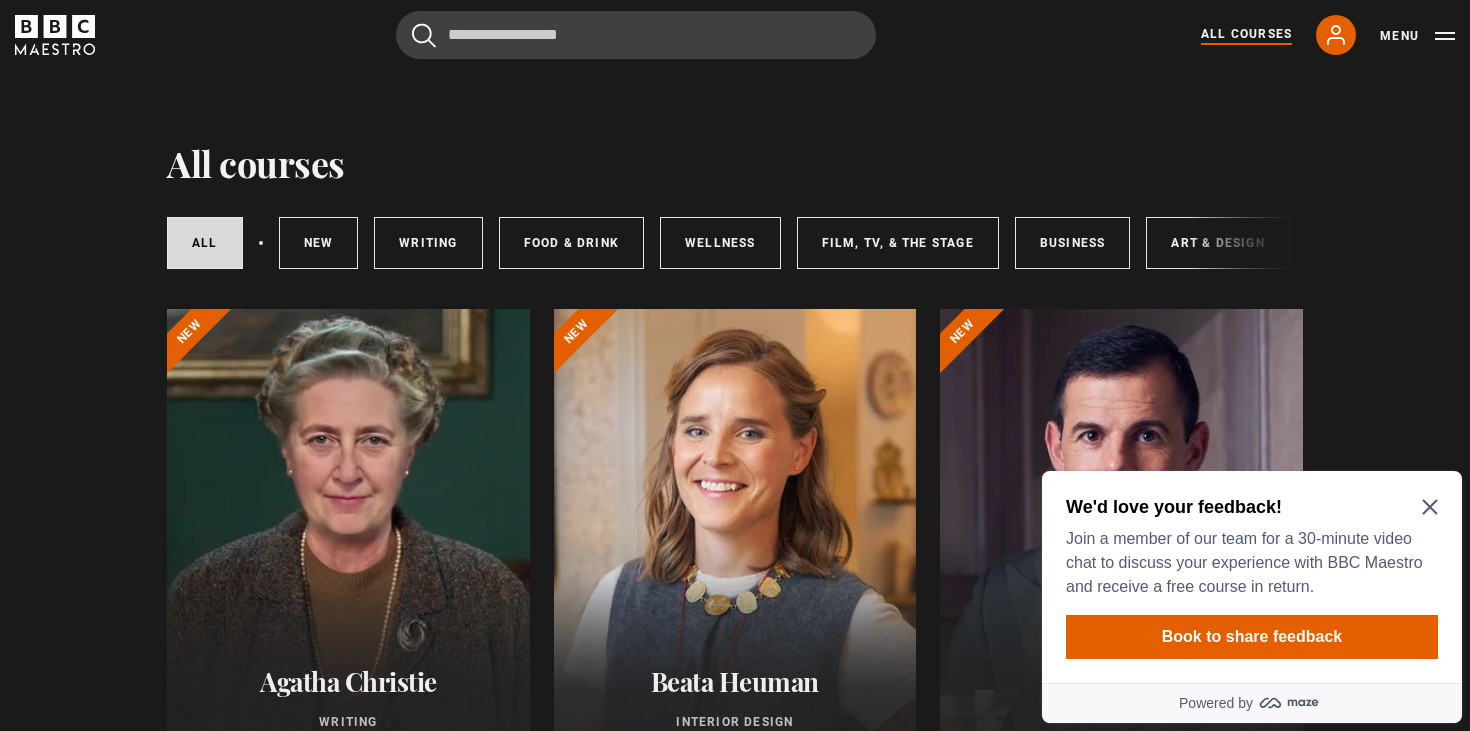 click 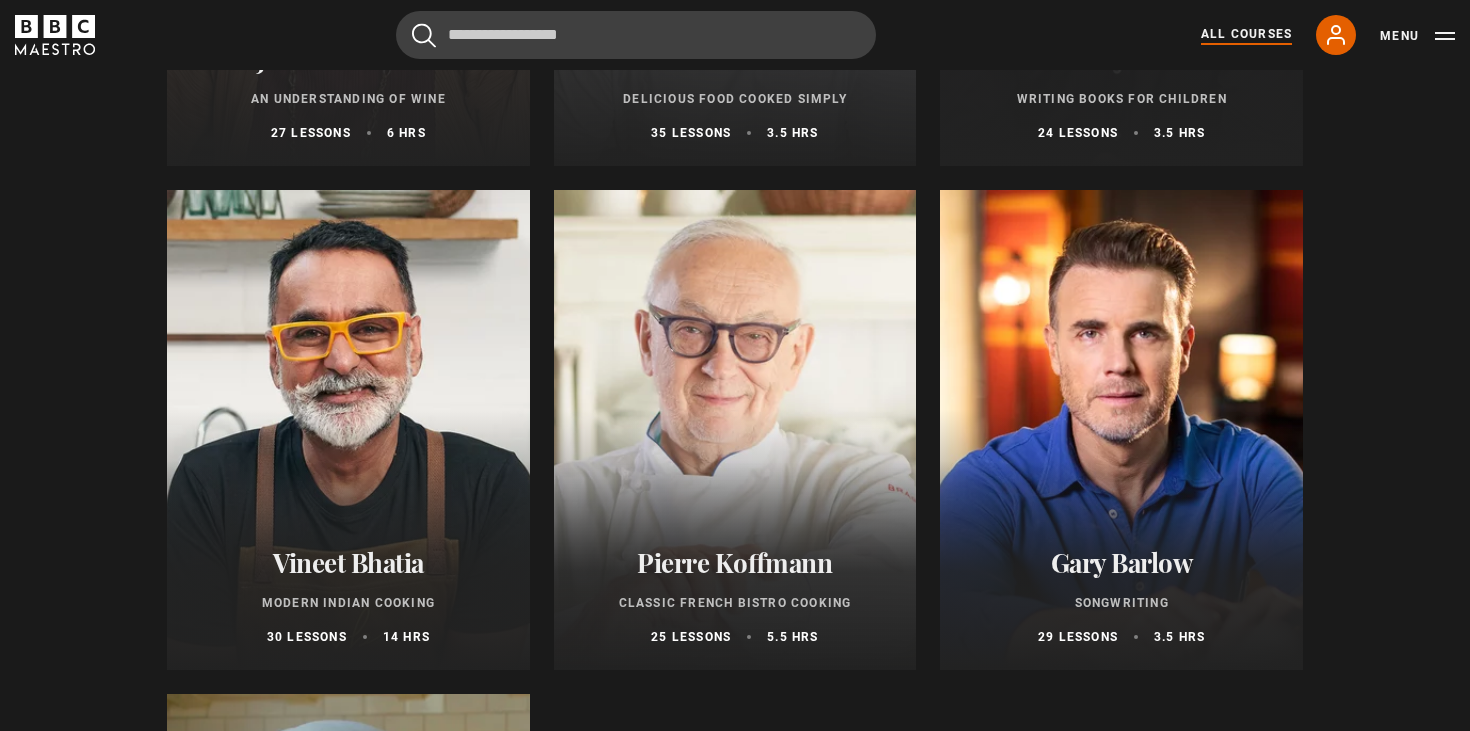 scroll, scrollTop: 7172, scrollLeft: 0, axis: vertical 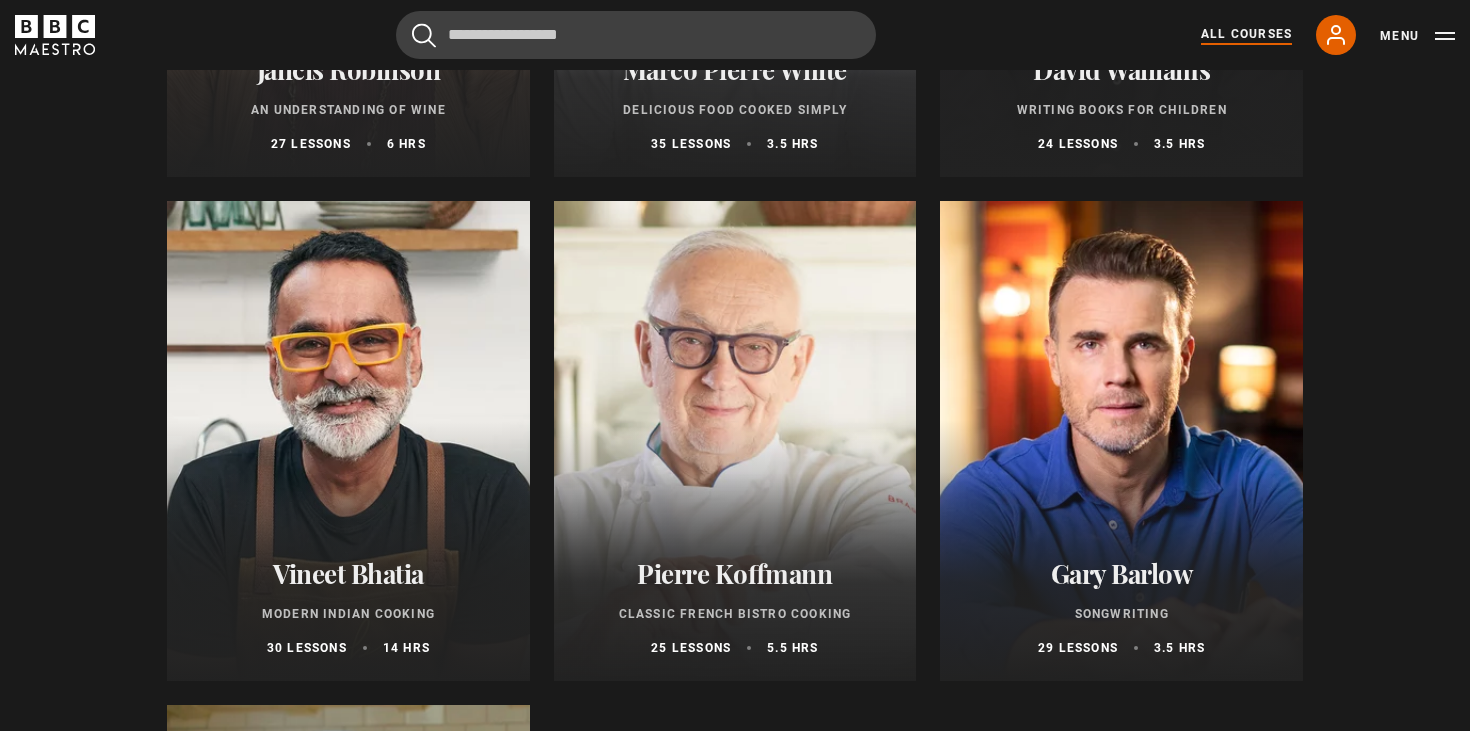 click at bounding box center (735, 441) 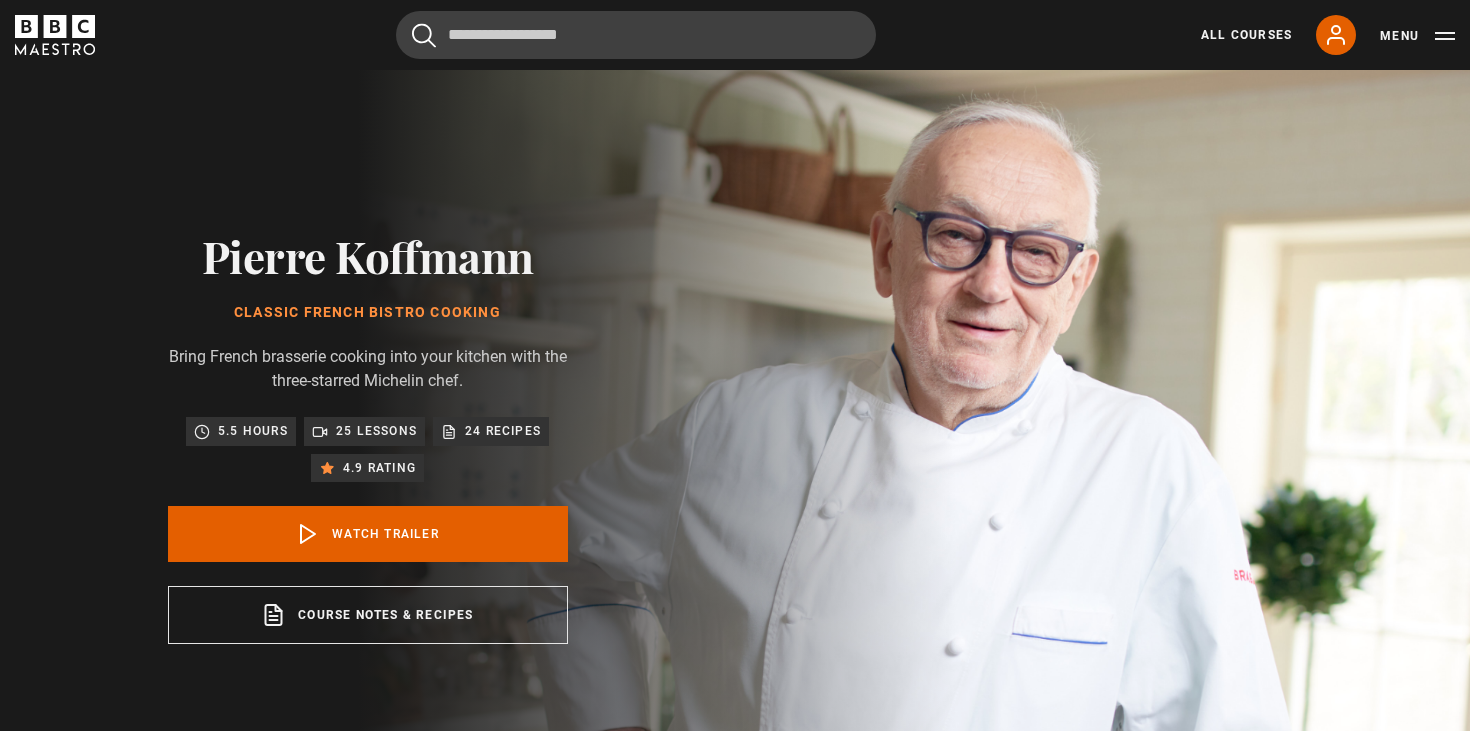 scroll, scrollTop: 0, scrollLeft: 0, axis: both 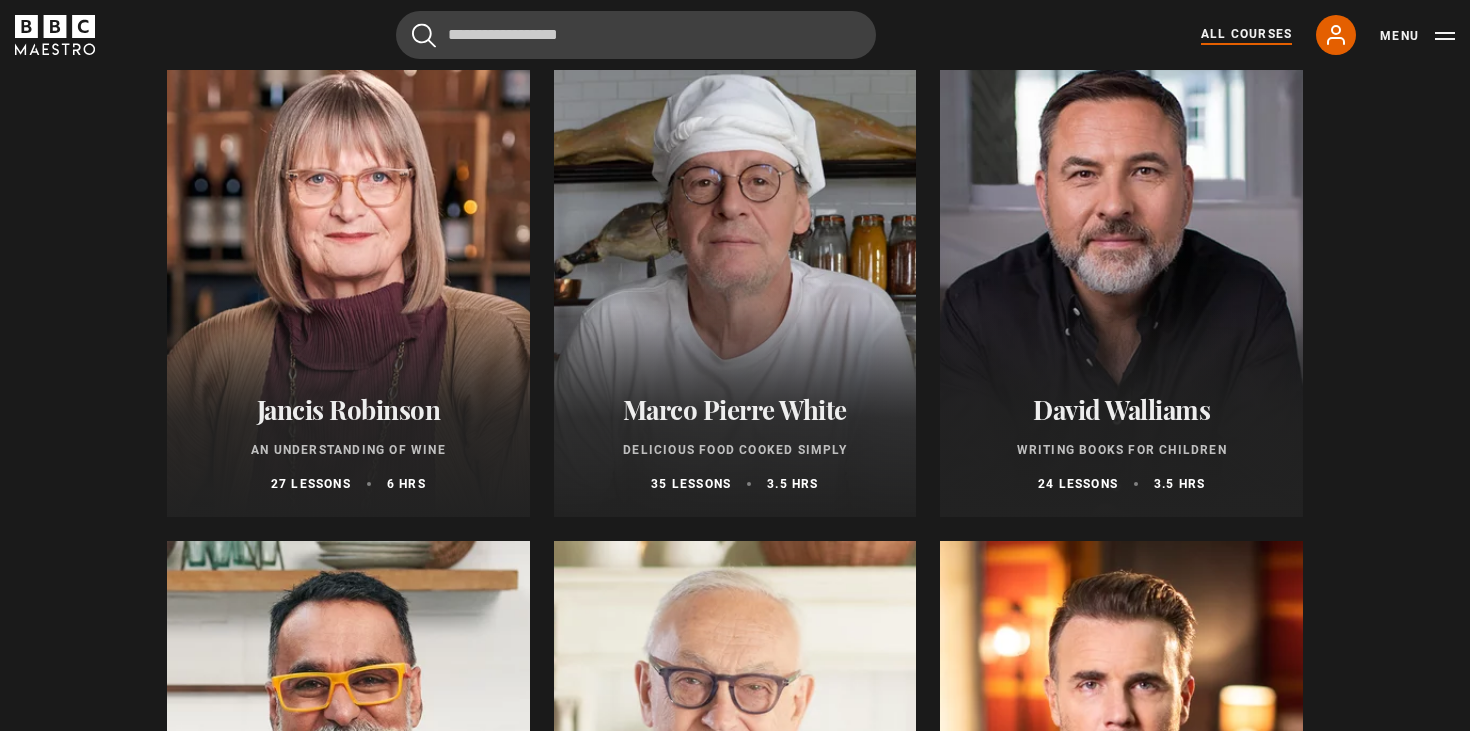 click at bounding box center (735, 277) 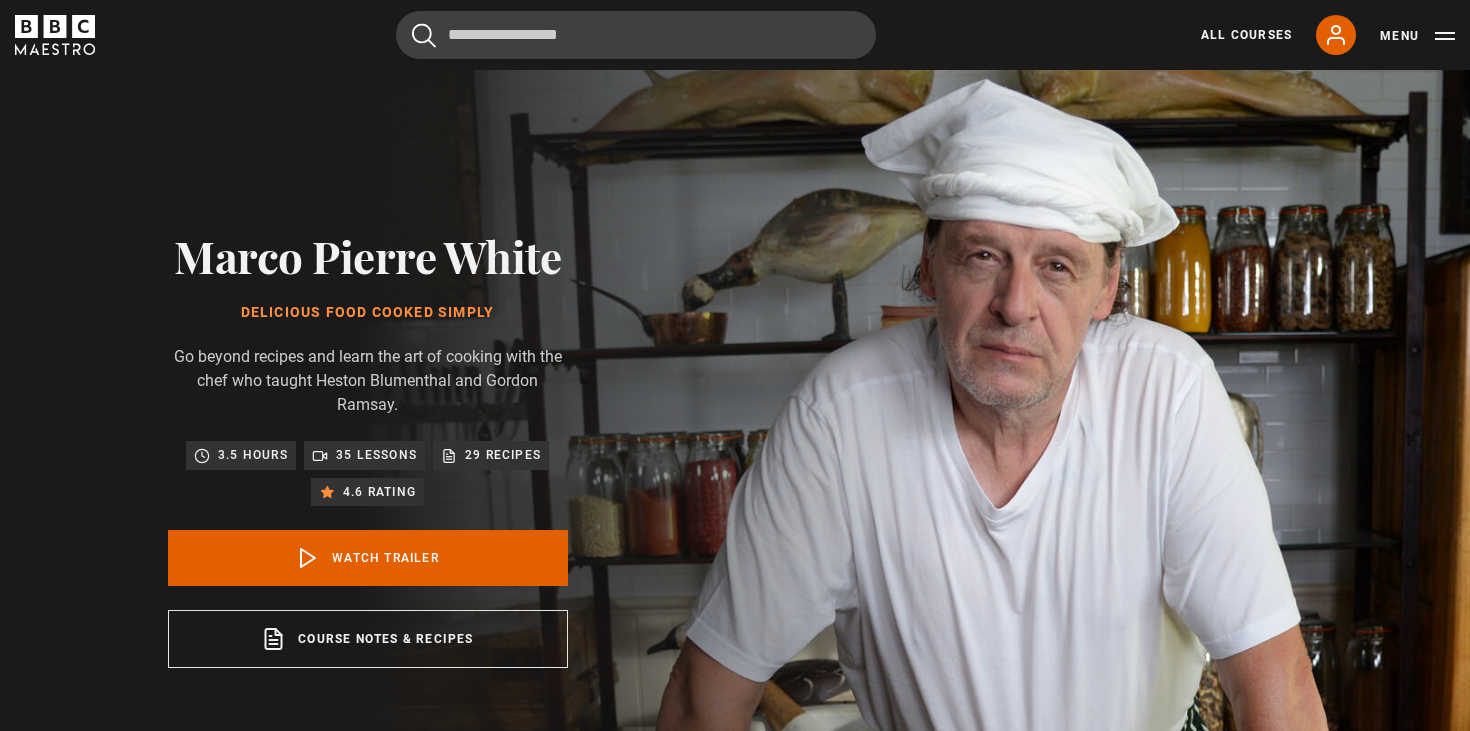 scroll, scrollTop: 0, scrollLeft: 0, axis: both 